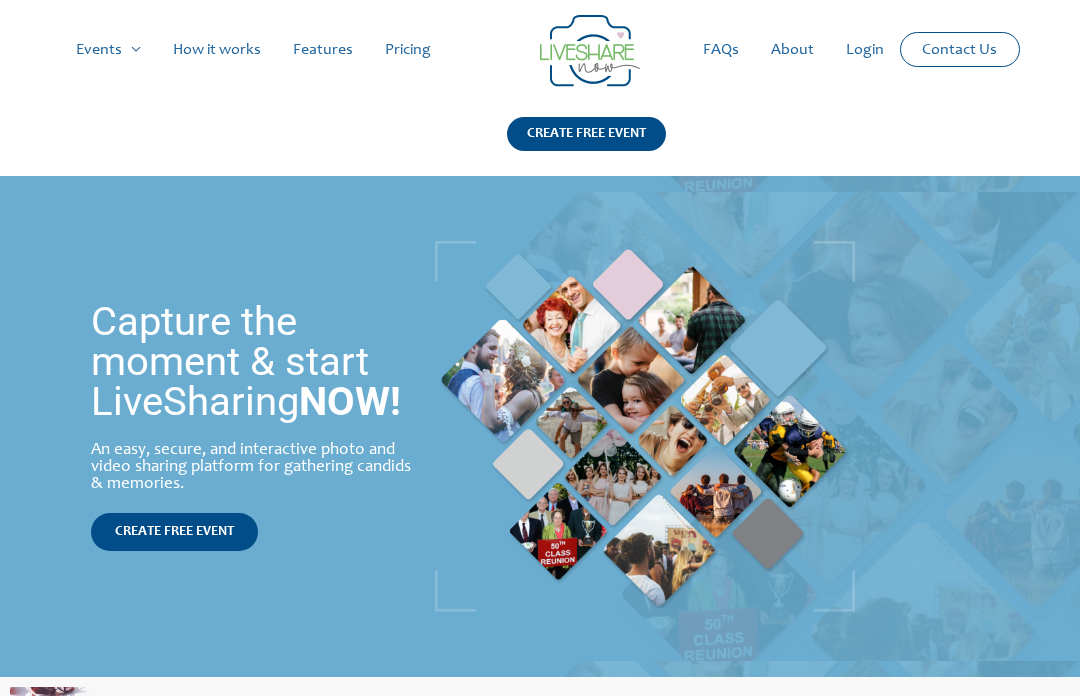 scroll, scrollTop: 0, scrollLeft: 0, axis: both 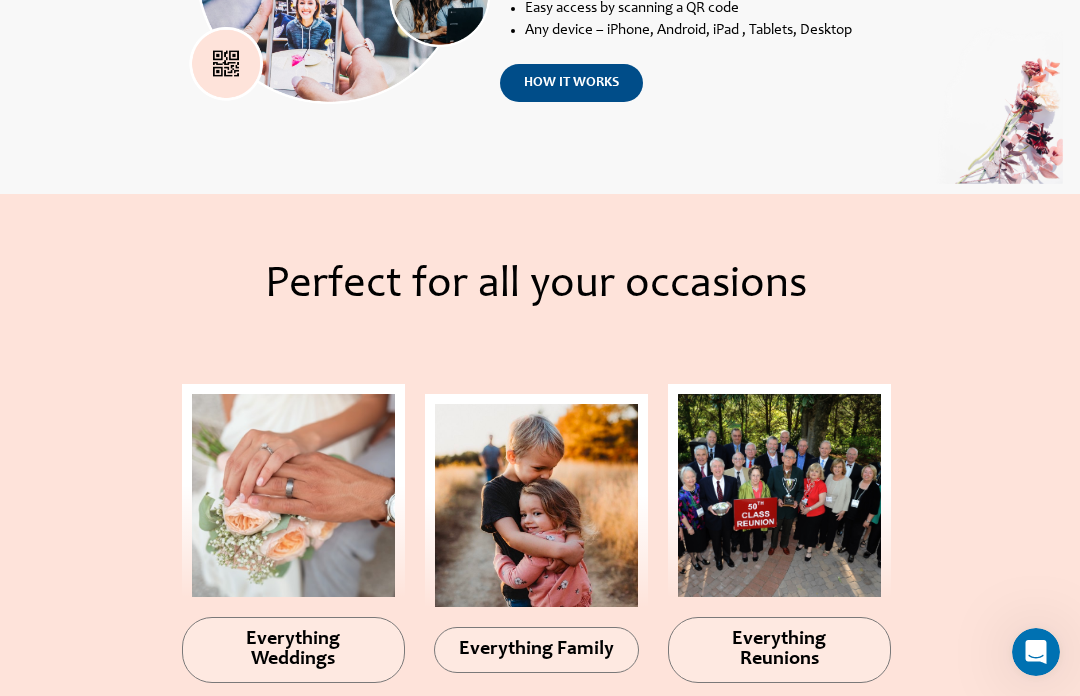 click on "how it works" at bounding box center (571, 83) 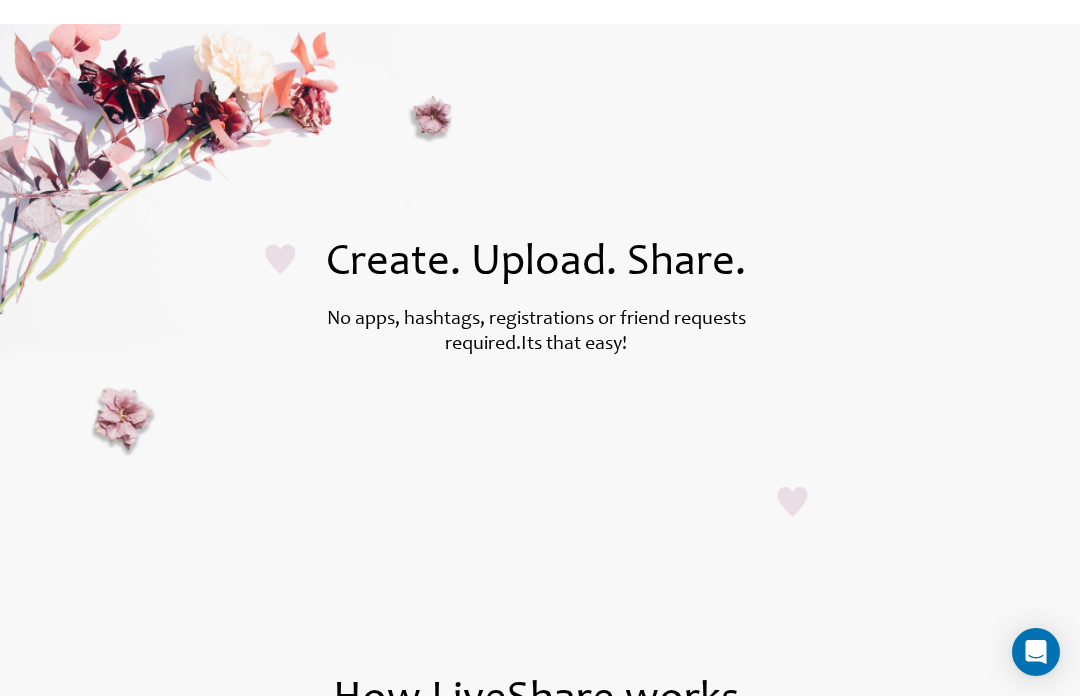 scroll, scrollTop: 0, scrollLeft: 0, axis: both 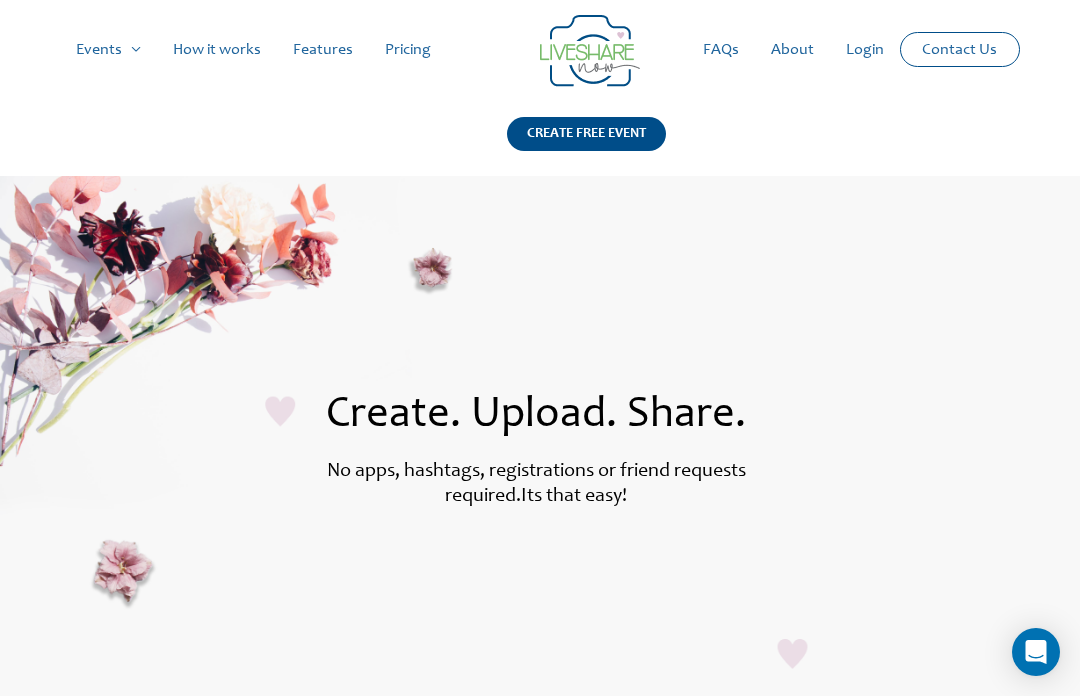 click on "Pricing" at bounding box center [408, 50] 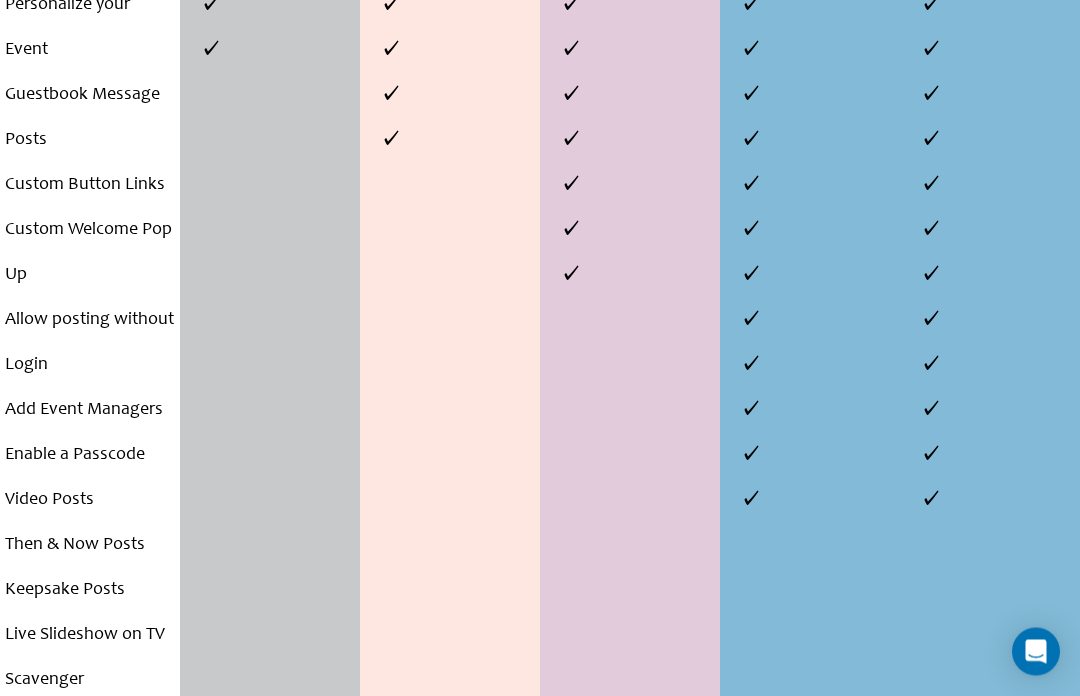 scroll, scrollTop: 1034, scrollLeft: 0, axis: vertical 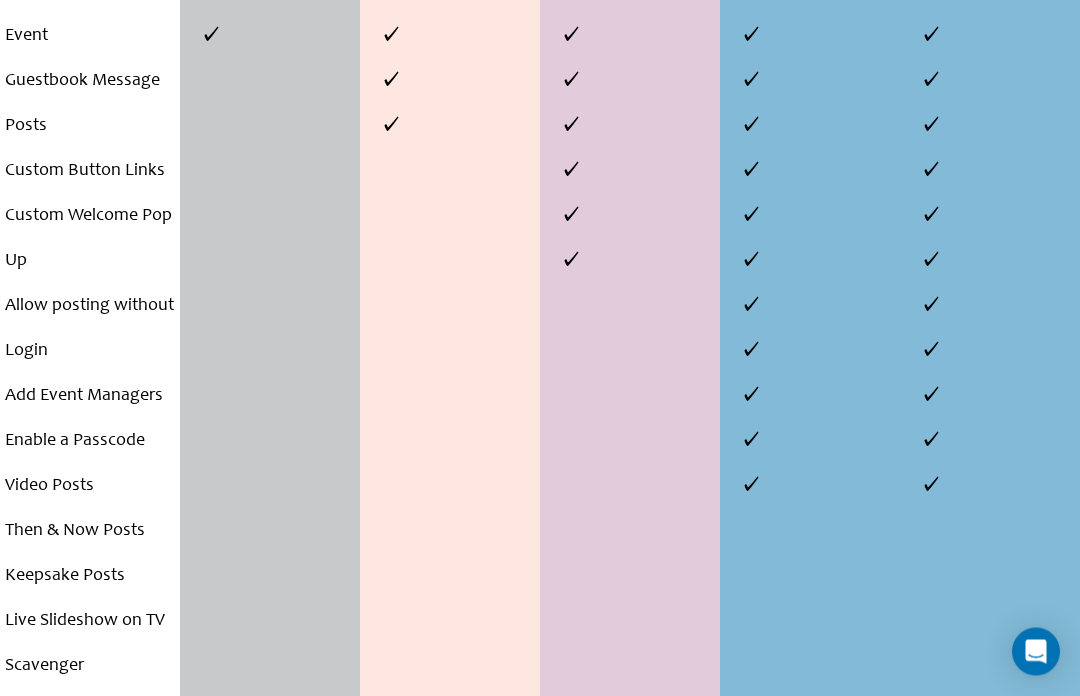 click on "Custom Button Links" at bounding box center [90, 172] 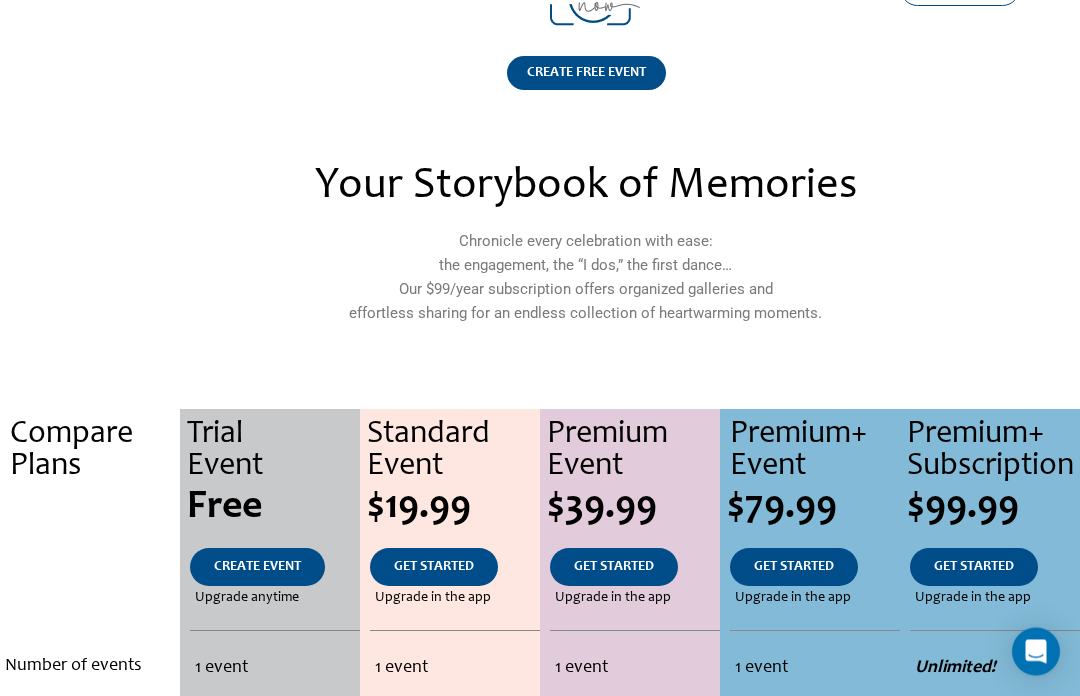 scroll, scrollTop: 0, scrollLeft: 0, axis: both 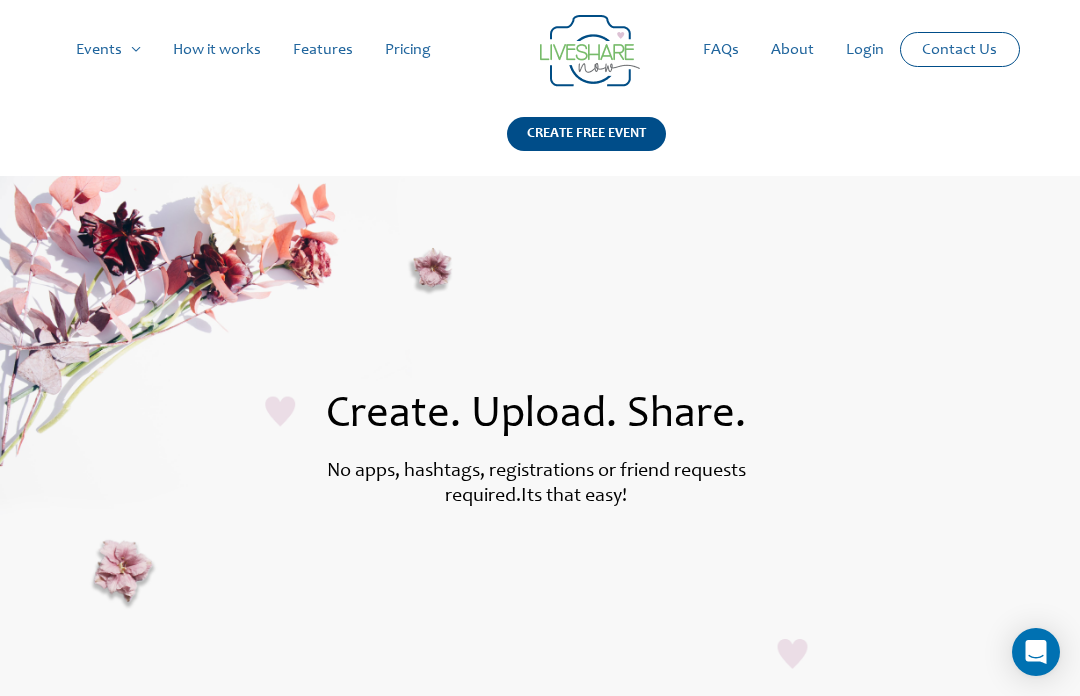 click on "FAQs" at bounding box center [721, 50] 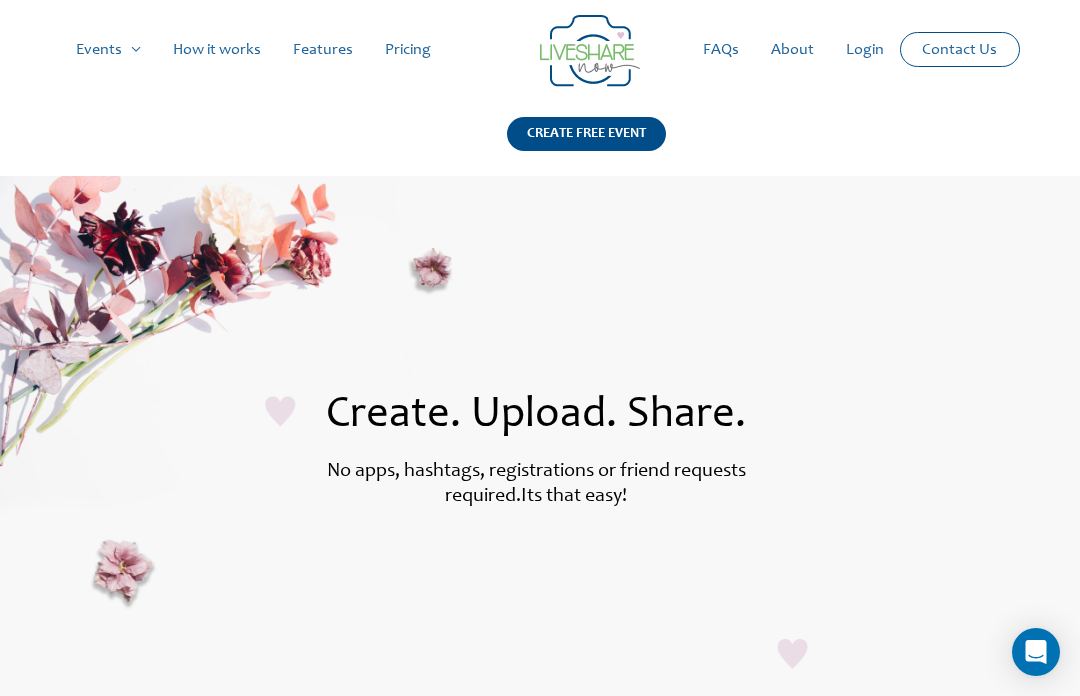 scroll, scrollTop: 0, scrollLeft: 0, axis: both 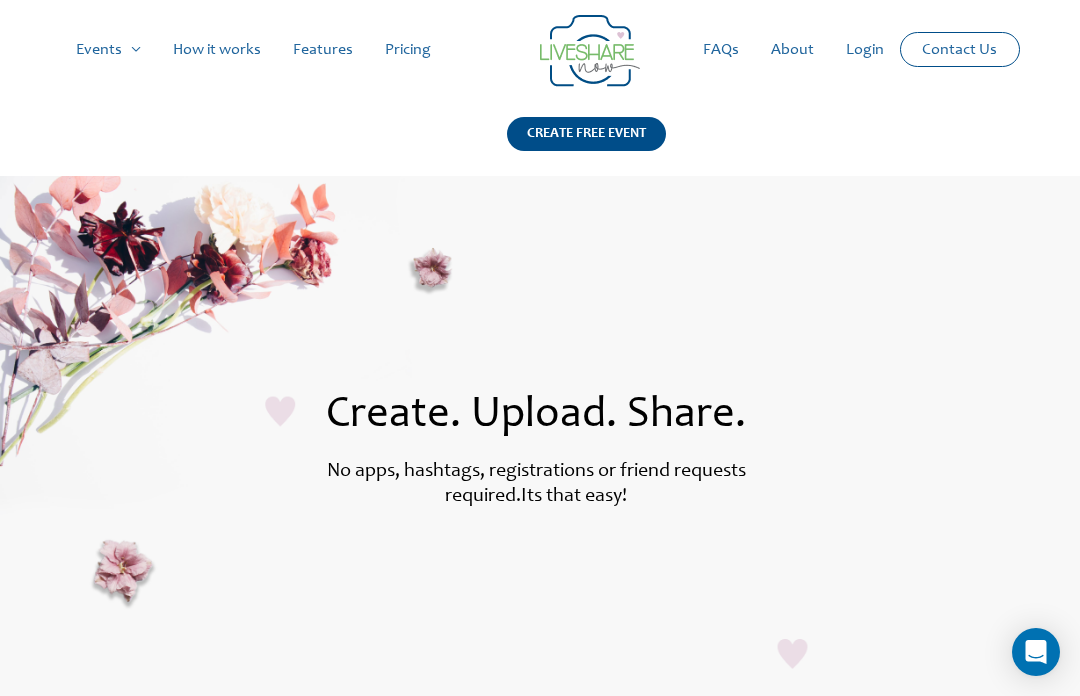 click on "How it works" at bounding box center (217, 50) 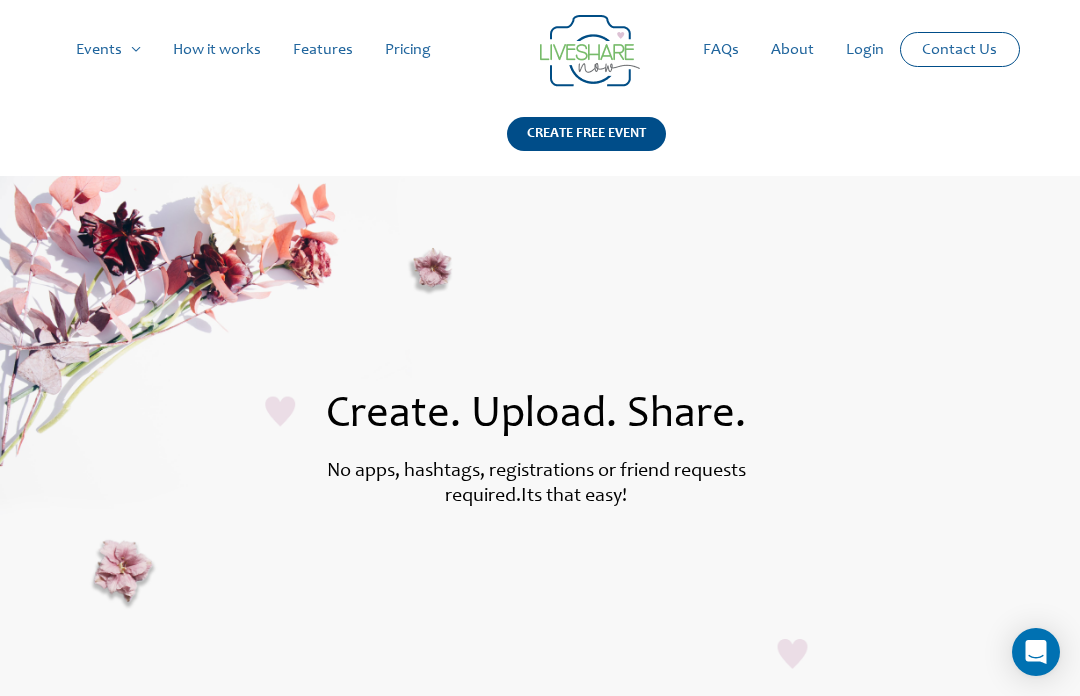 scroll, scrollTop: 0, scrollLeft: 0, axis: both 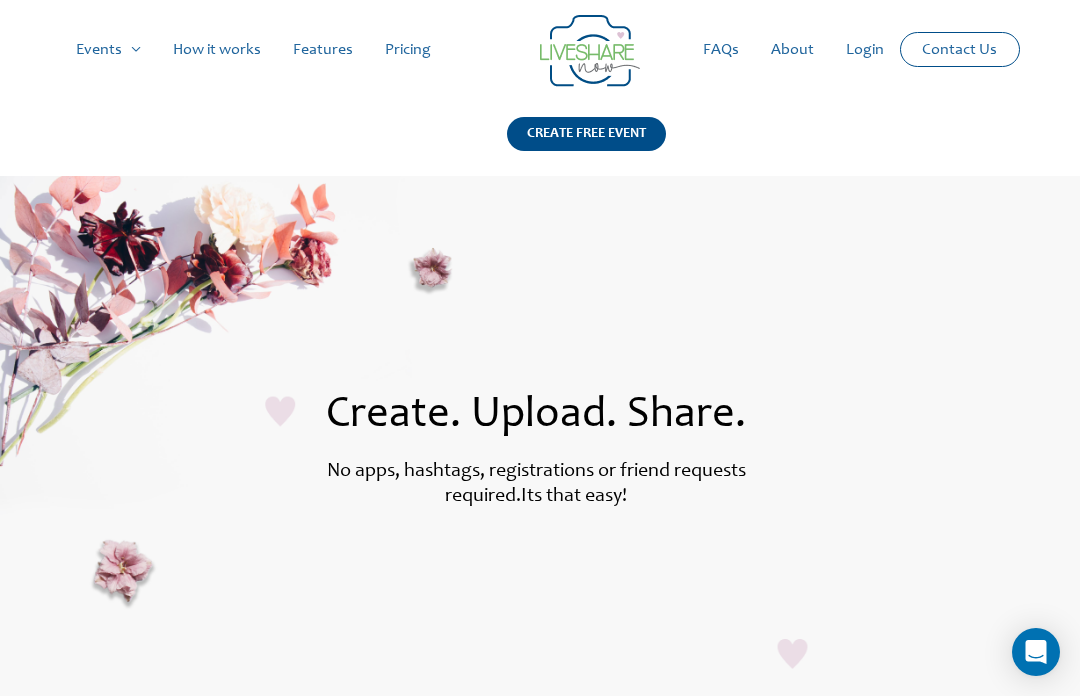 click on "How it works" at bounding box center (217, 50) 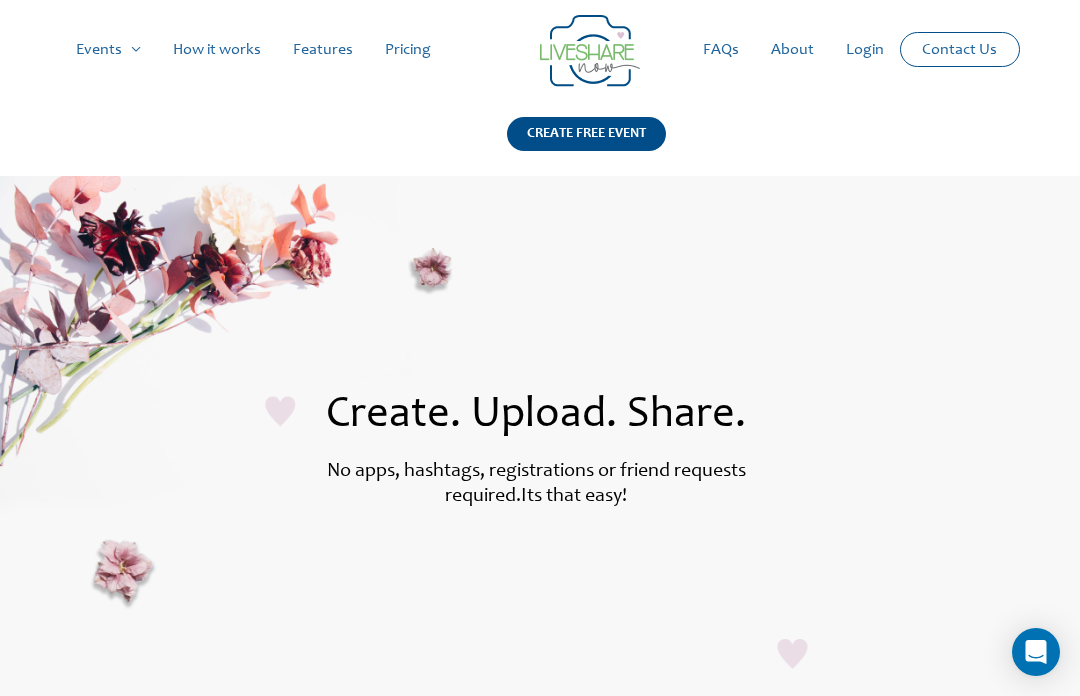 scroll, scrollTop: 0, scrollLeft: 0, axis: both 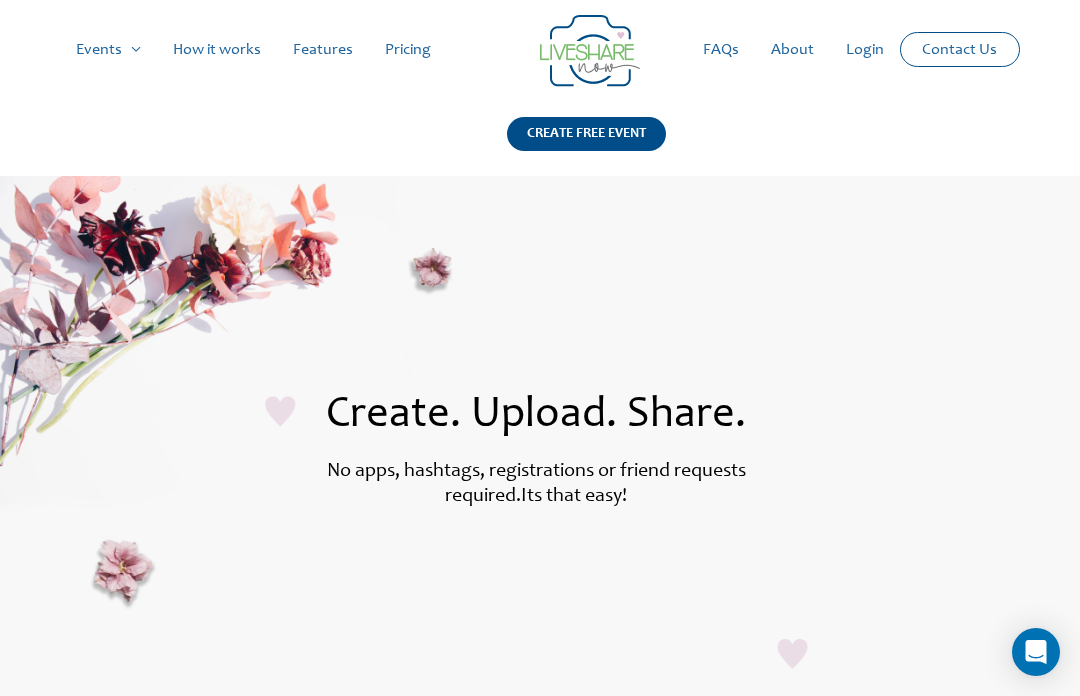click on "Weddings" at bounding box center (-14805, 108) 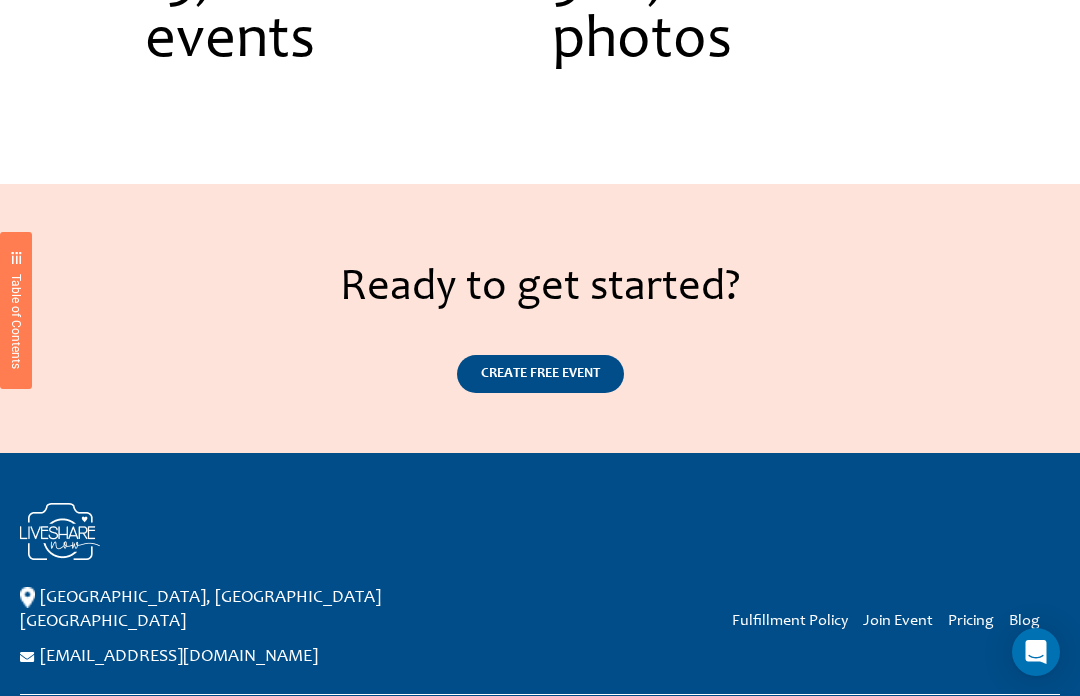 scroll, scrollTop: 2977, scrollLeft: 0, axis: vertical 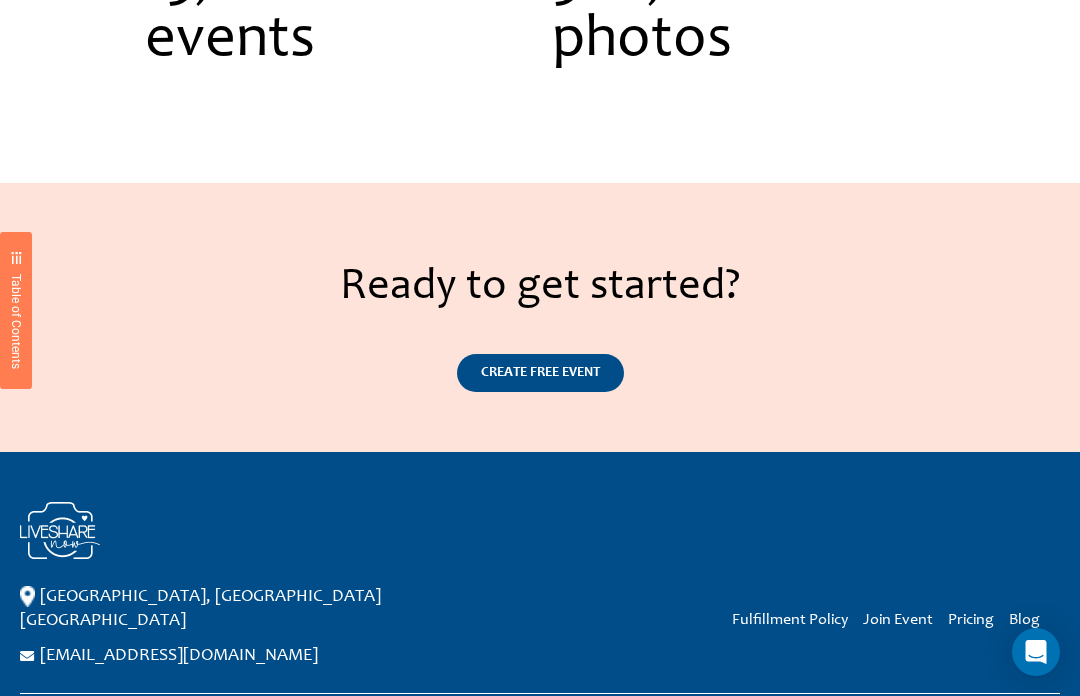click on "CREATE FREE EVENT" at bounding box center (540, 373) 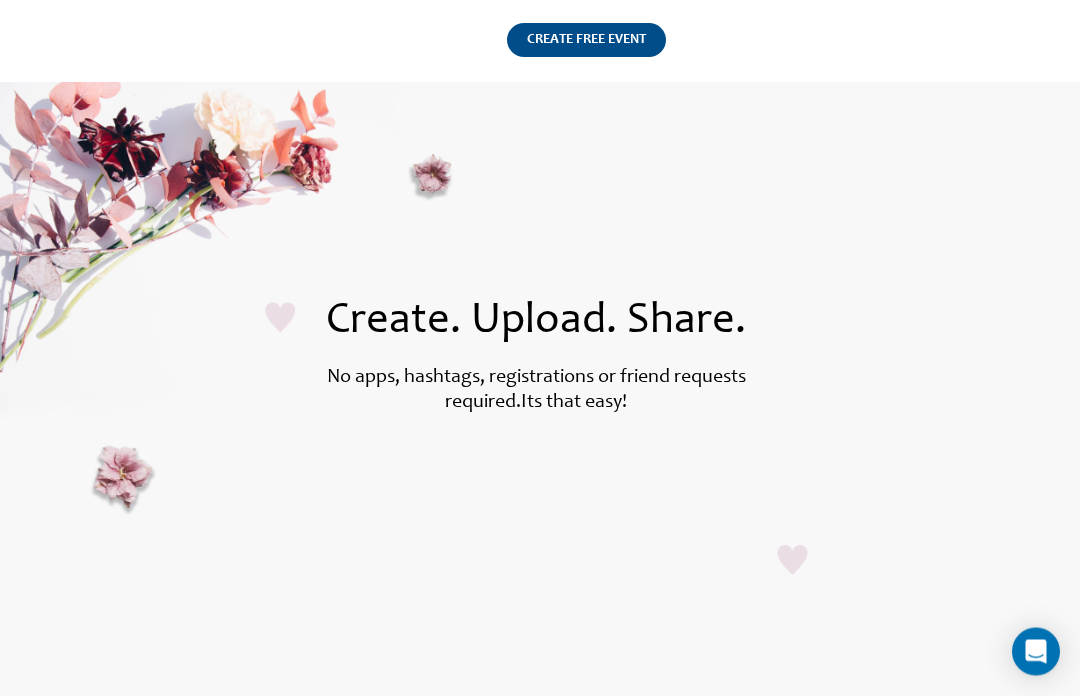 scroll, scrollTop: 0, scrollLeft: 0, axis: both 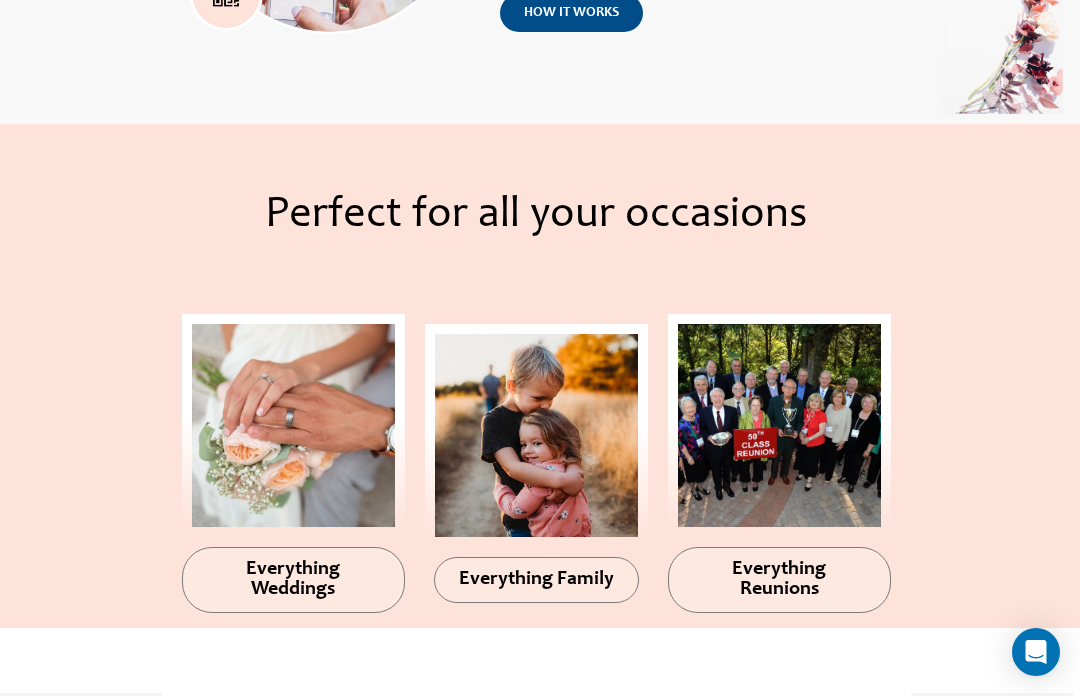click on "Everything Weddings" at bounding box center (293, 580) 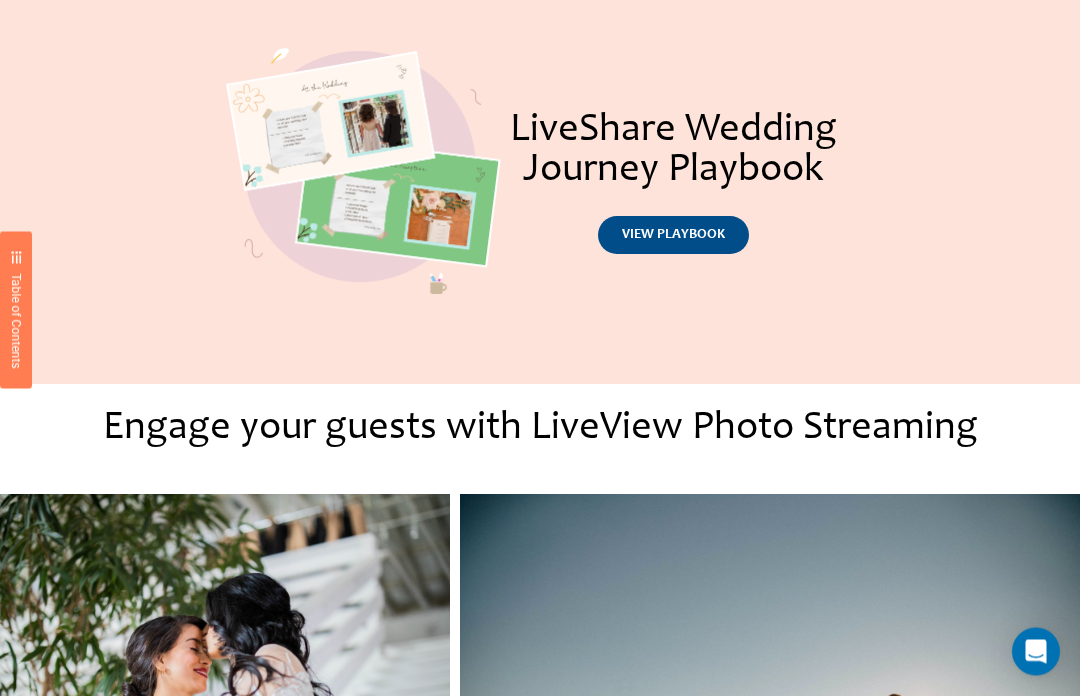 scroll, scrollTop: 973, scrollLeft: 0, axis: vertical 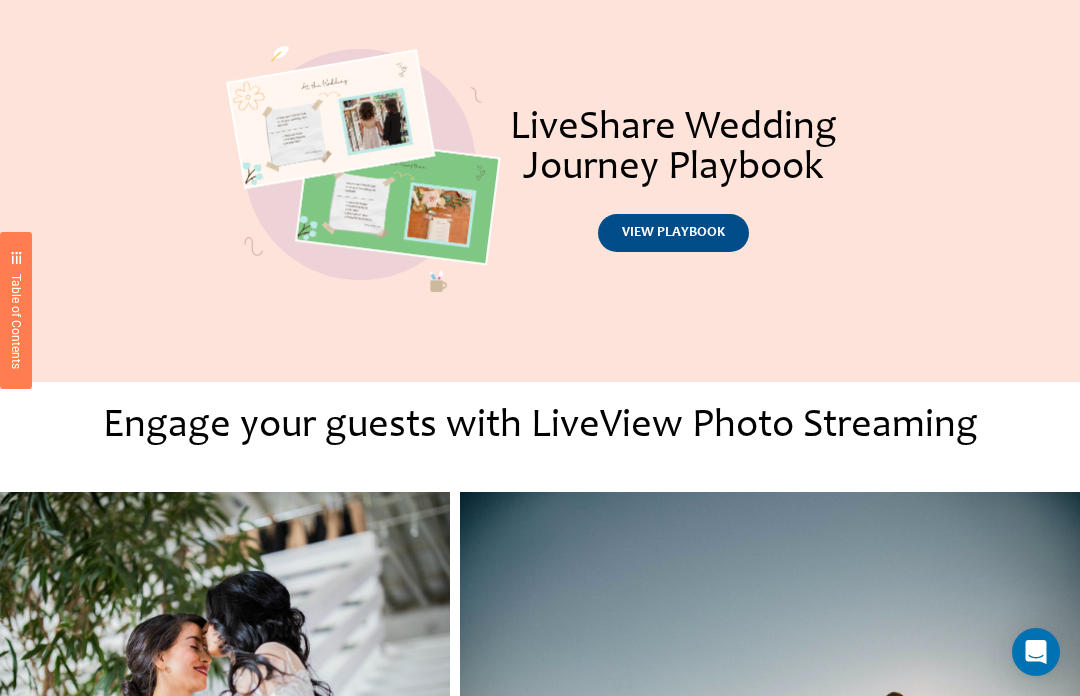 click on "view playbook" at bounding box center (673, 233) 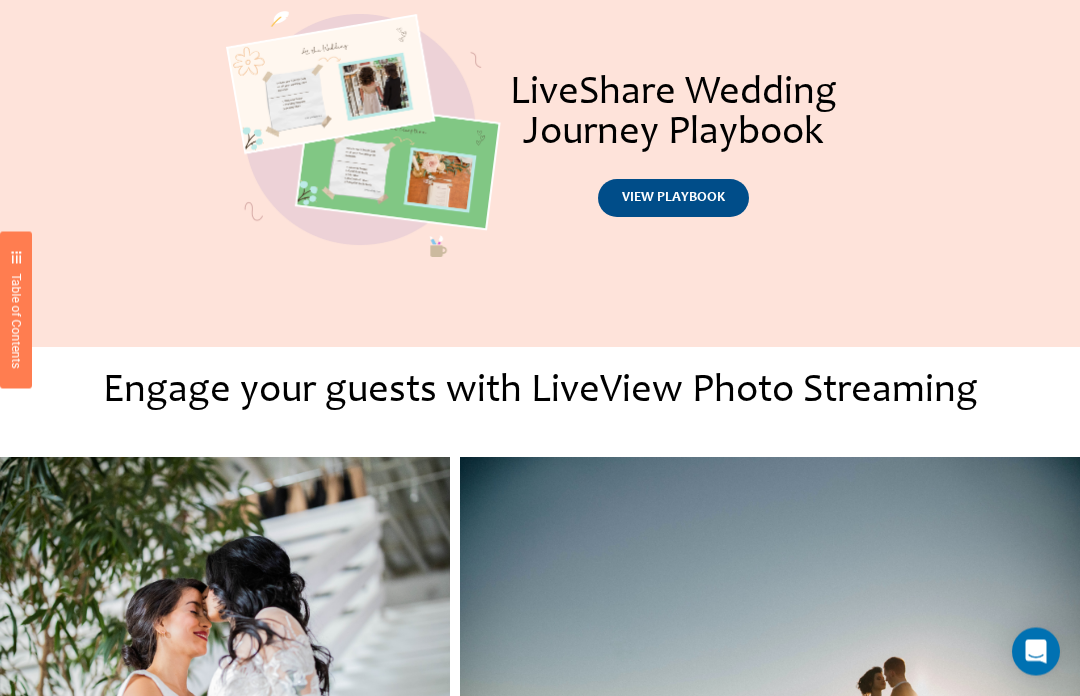 scroll, scrollTop: 1008, scrollLeft: 0, axis: vertical 